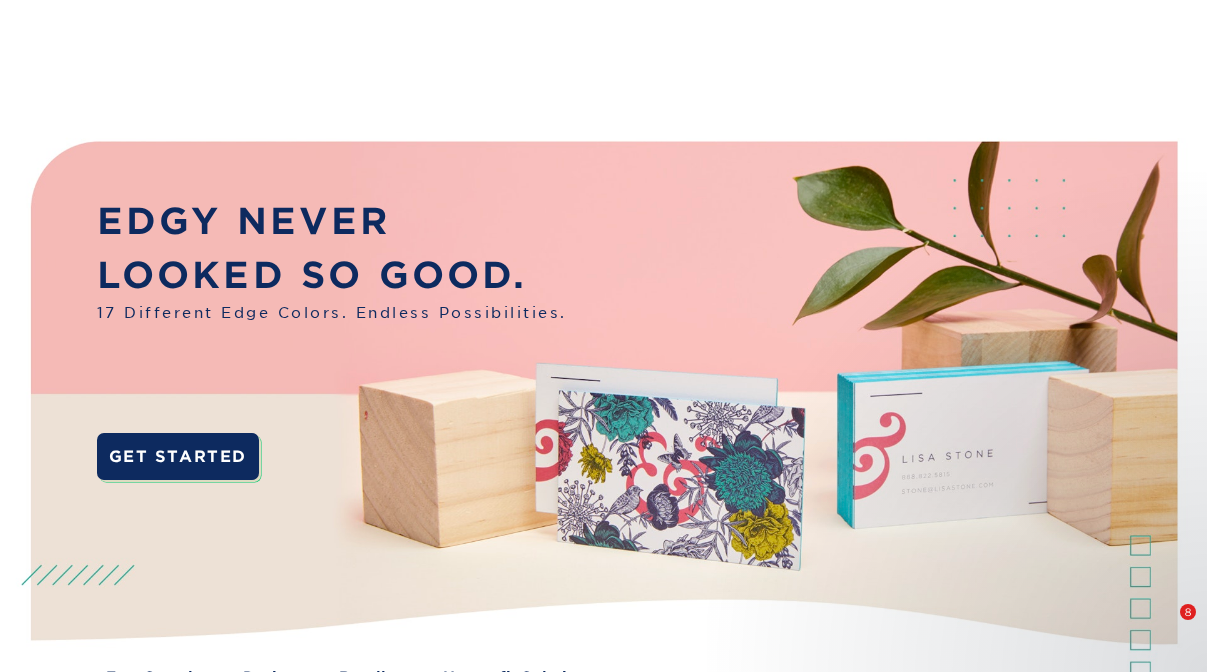 scroll, scrollTop: 2355, scrollLeft: 0, axis: vertical 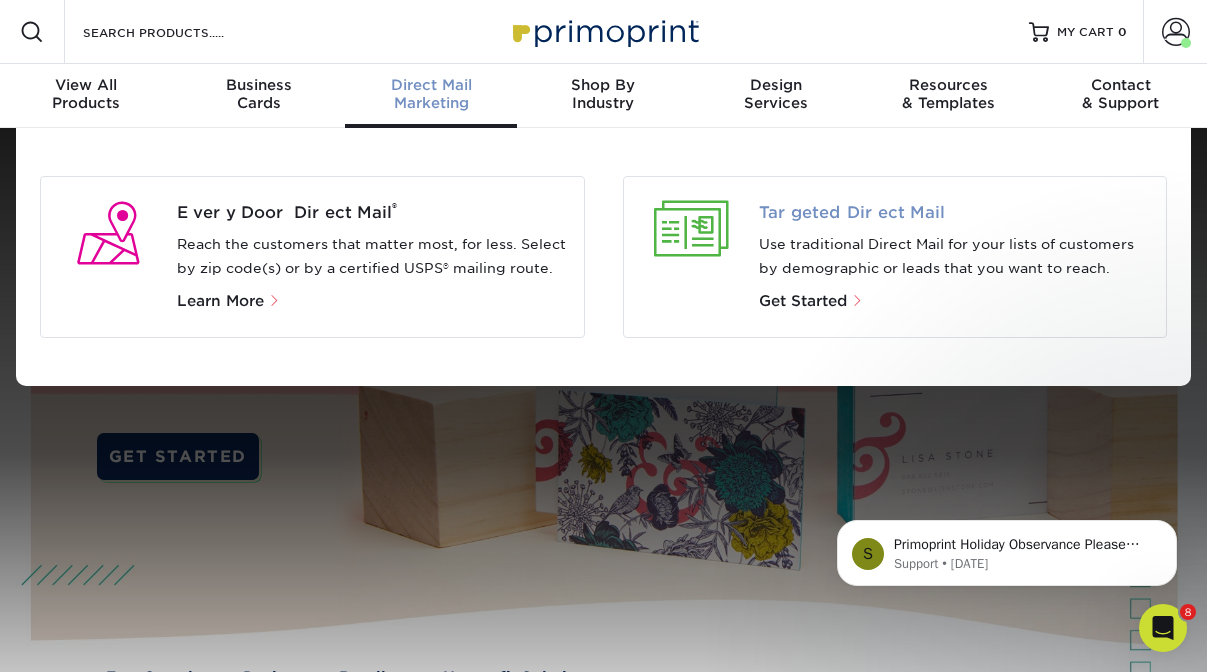 click on "Targeted Direct Mail" at bounding box center [955, 213] 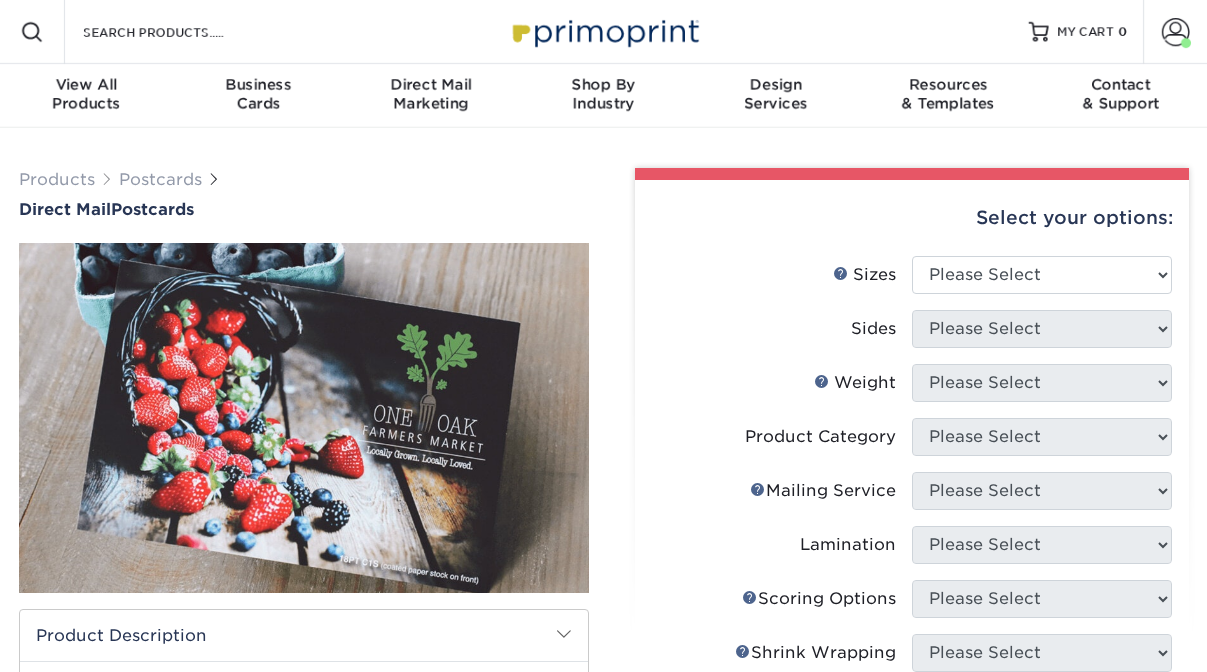 scroll, scrollTop: 0, scrollLeft: 0, axis: both 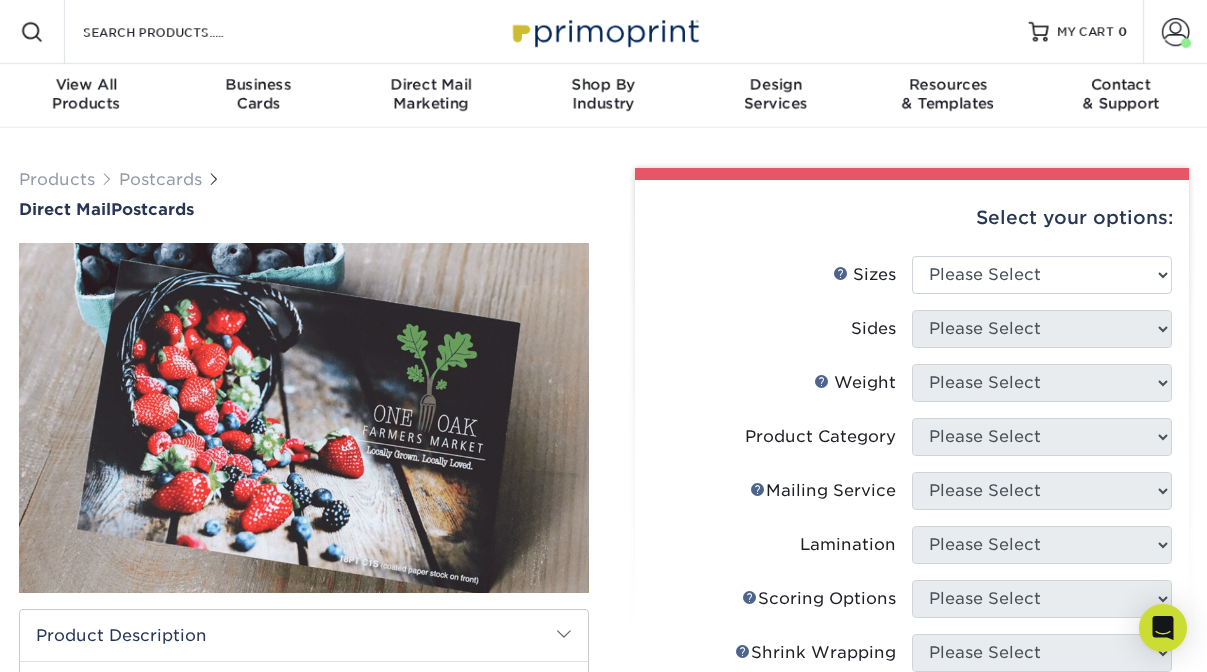 select on "6.00x9.00" 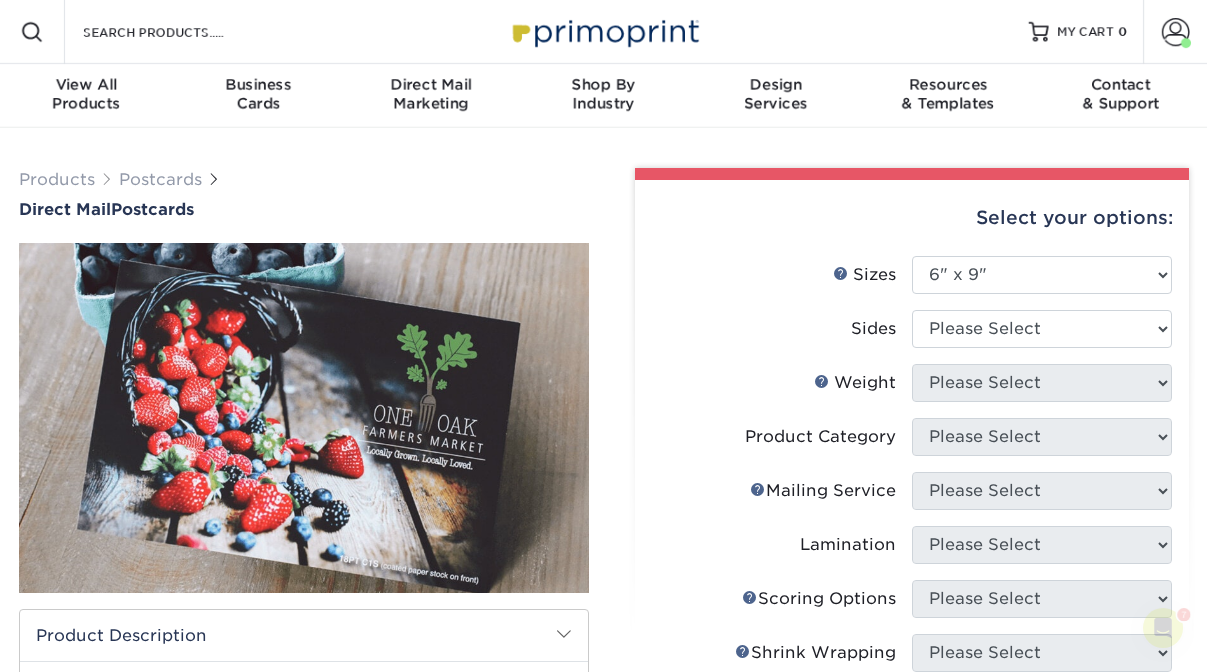 scroll, scrollTop: 0, scrollLeft: 0, axis: both 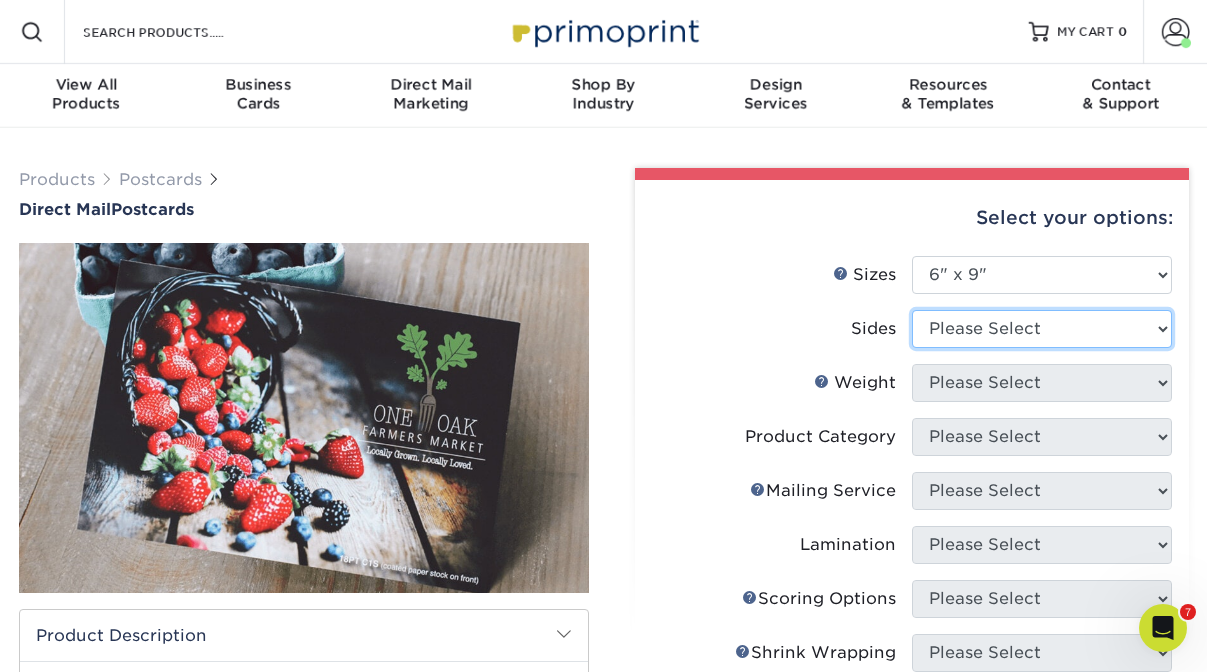 click on "Please Select Print Both Sides Print Front Only" at bounding box center [1042, 329] 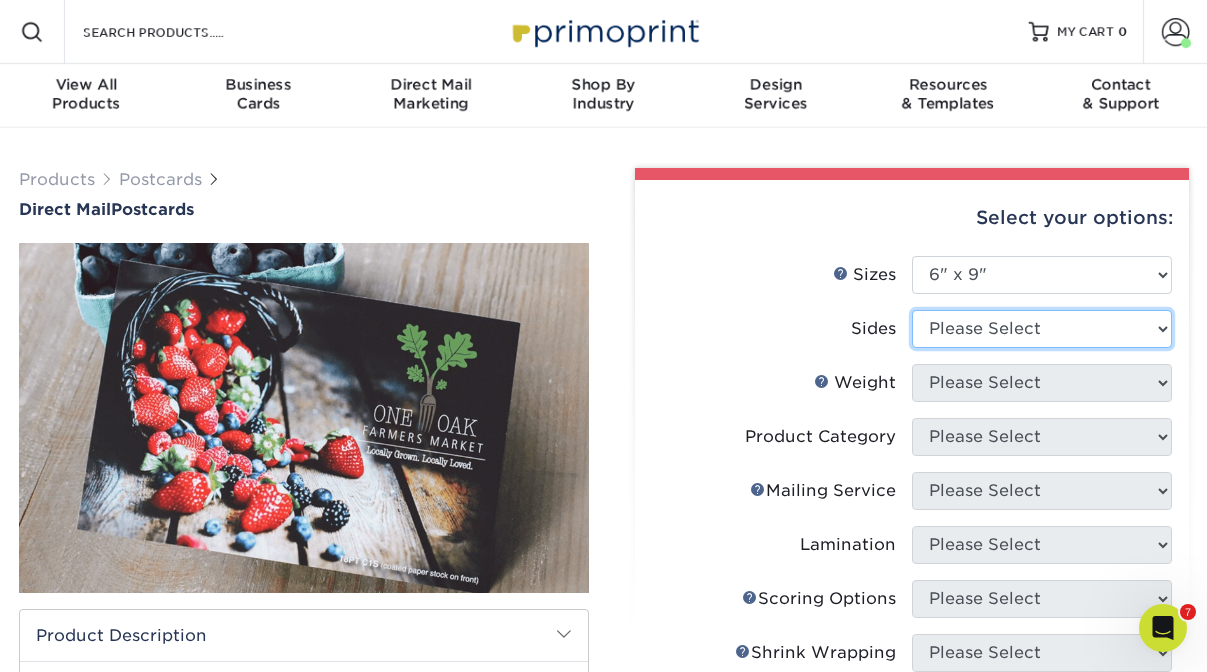 select on "13abbda7-1d64-4f25-8bb2-c179b224825d" 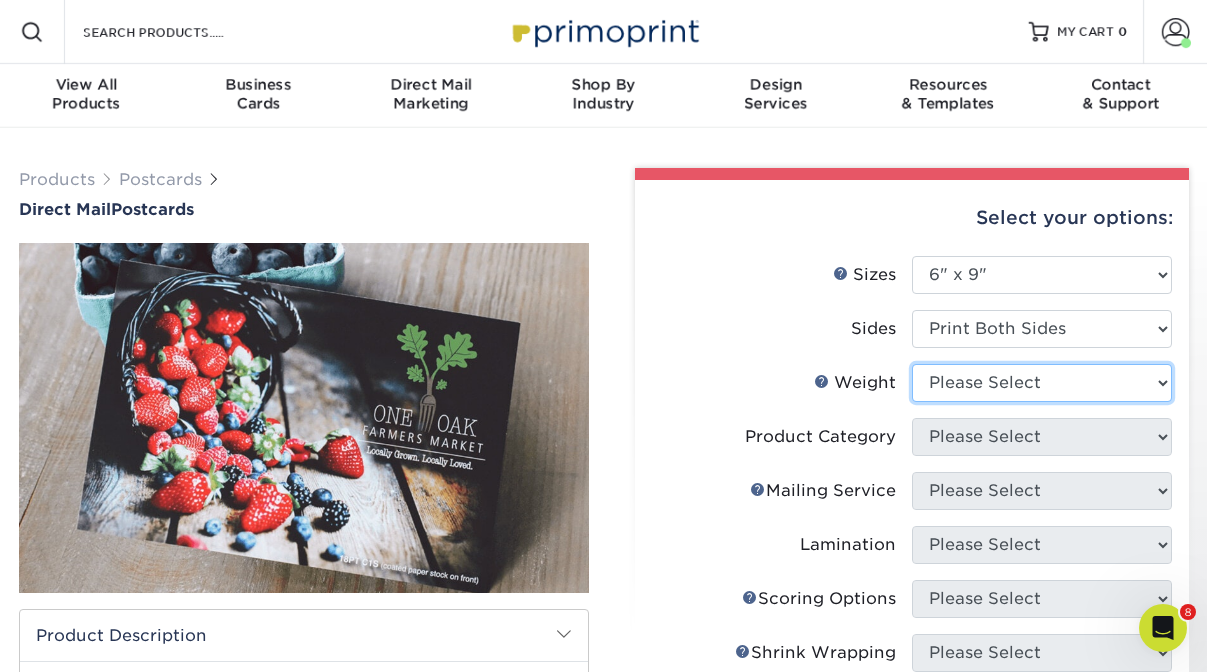 click on "Please Select 16PT 14PT 100LB 14PT Uncoated" at bounding box center (1042, 383) 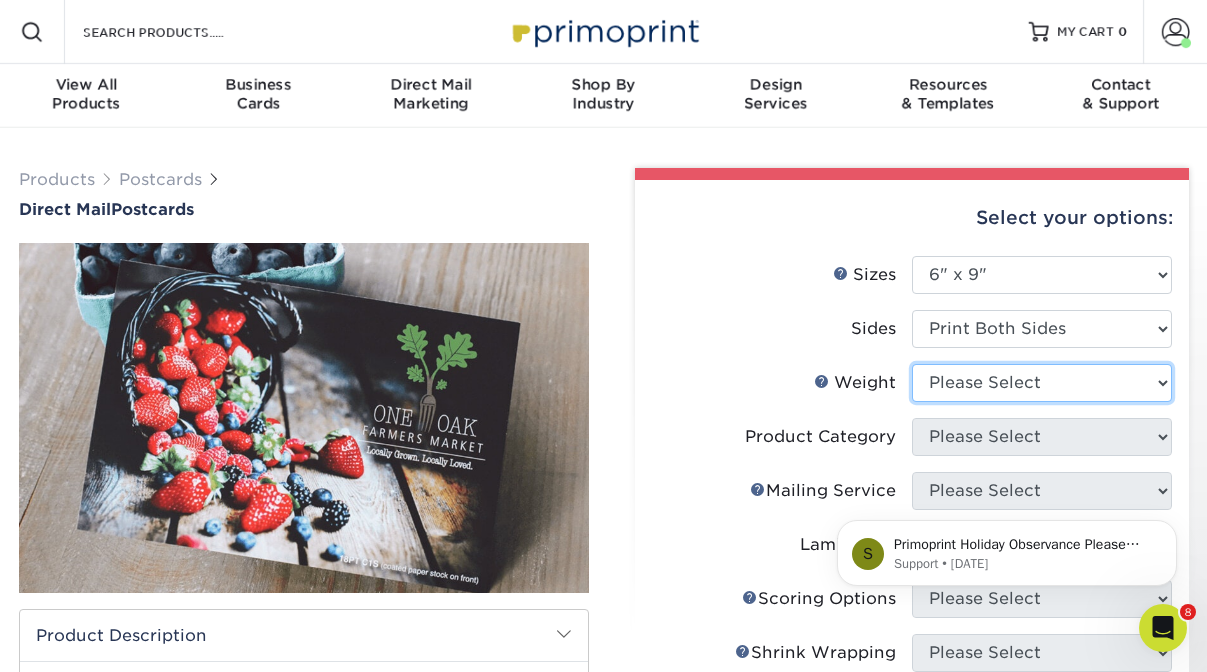 scroll, scrollTop: 0, scrollLeft: 0, axis: both 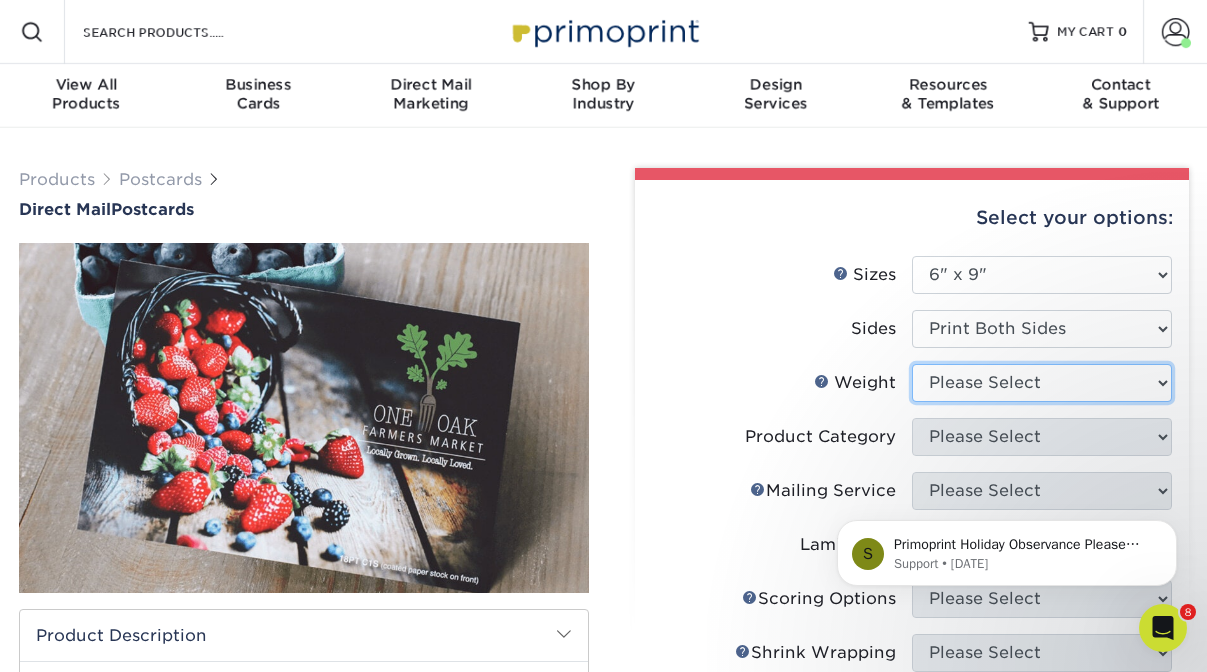 select on "14PT" 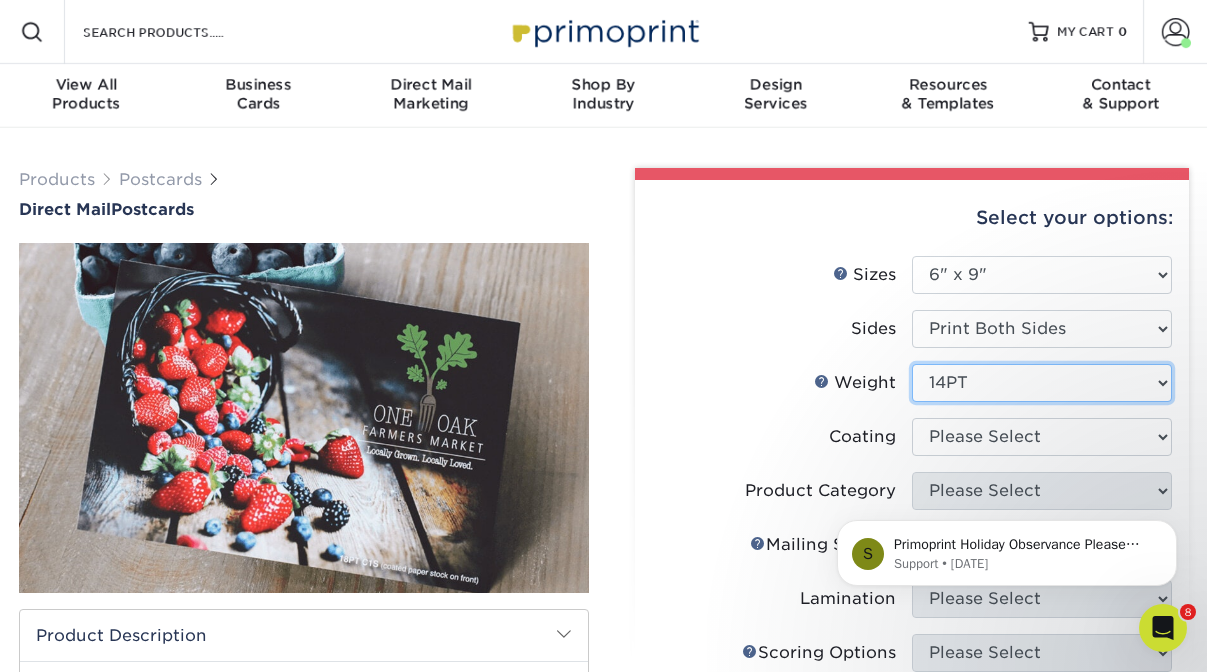 click on "Please Select 16PT 14PT 100LB 14PT Uncoated" at bounding box center [1042, 383] 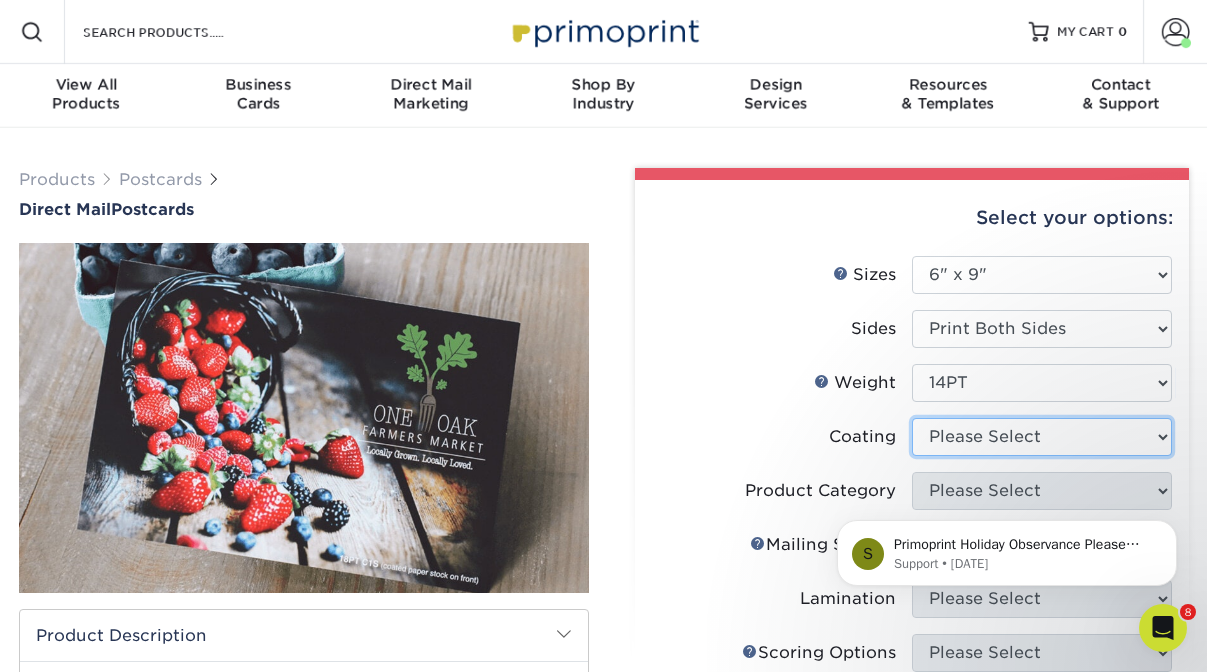 click at bounding box center (1042, 437) 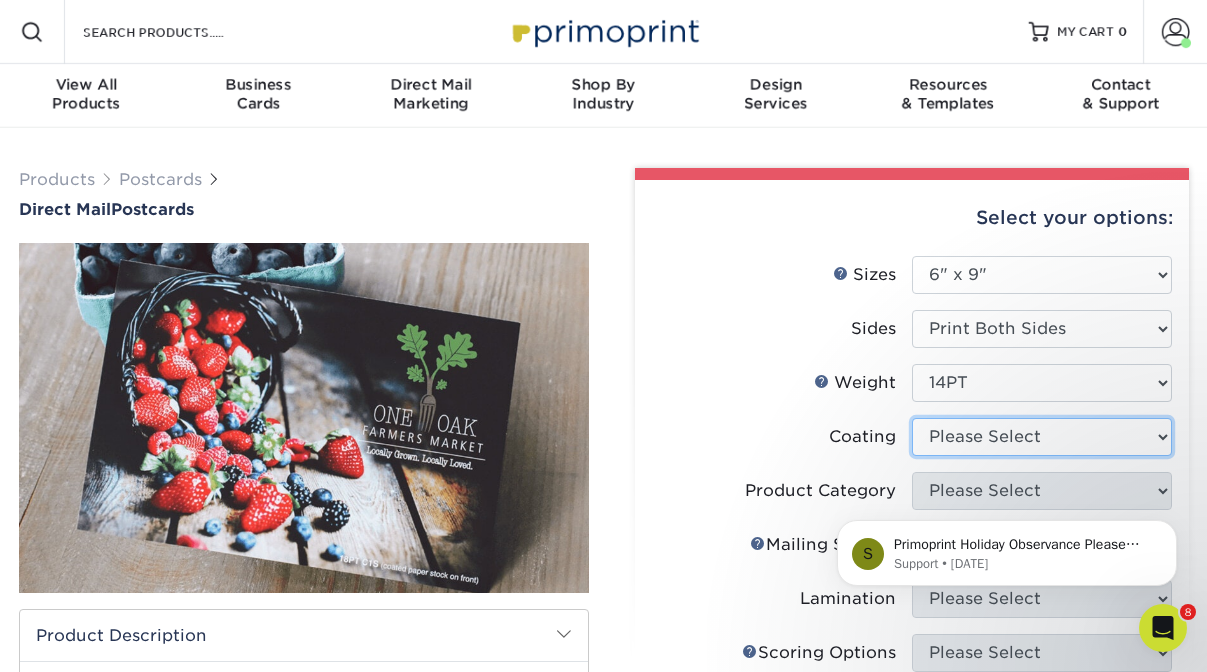 select on "ae367451-b2b8-45df-a344-0f05b6a12993" 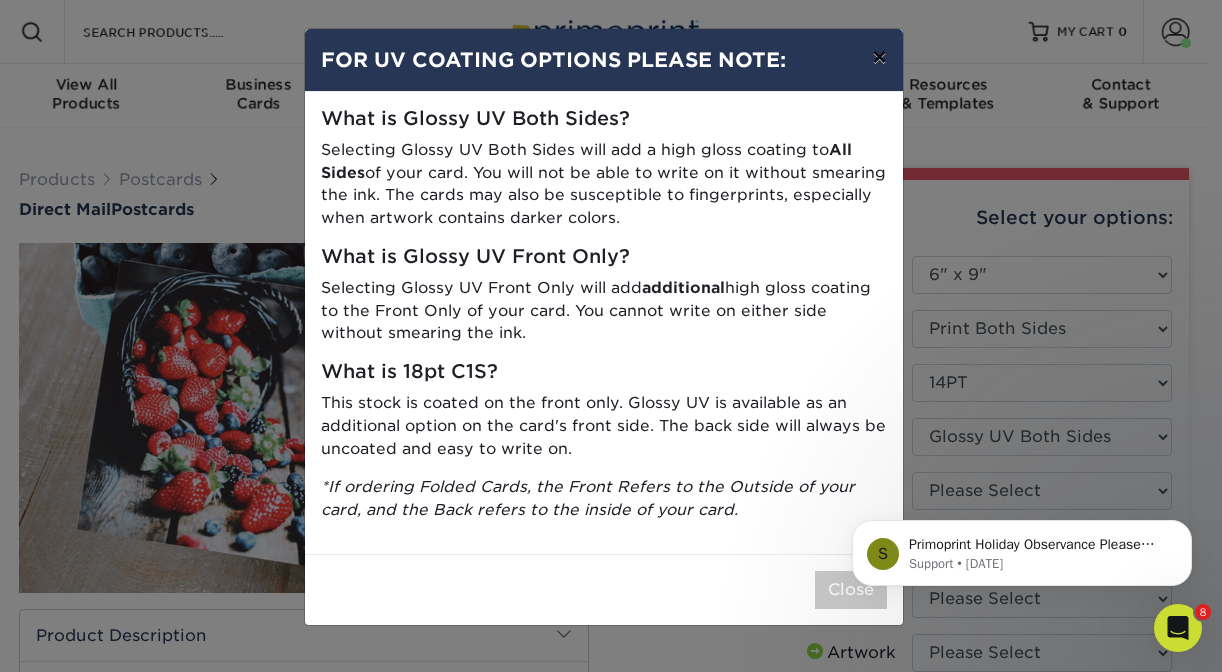click on "×" at bounding box center (879, 57) 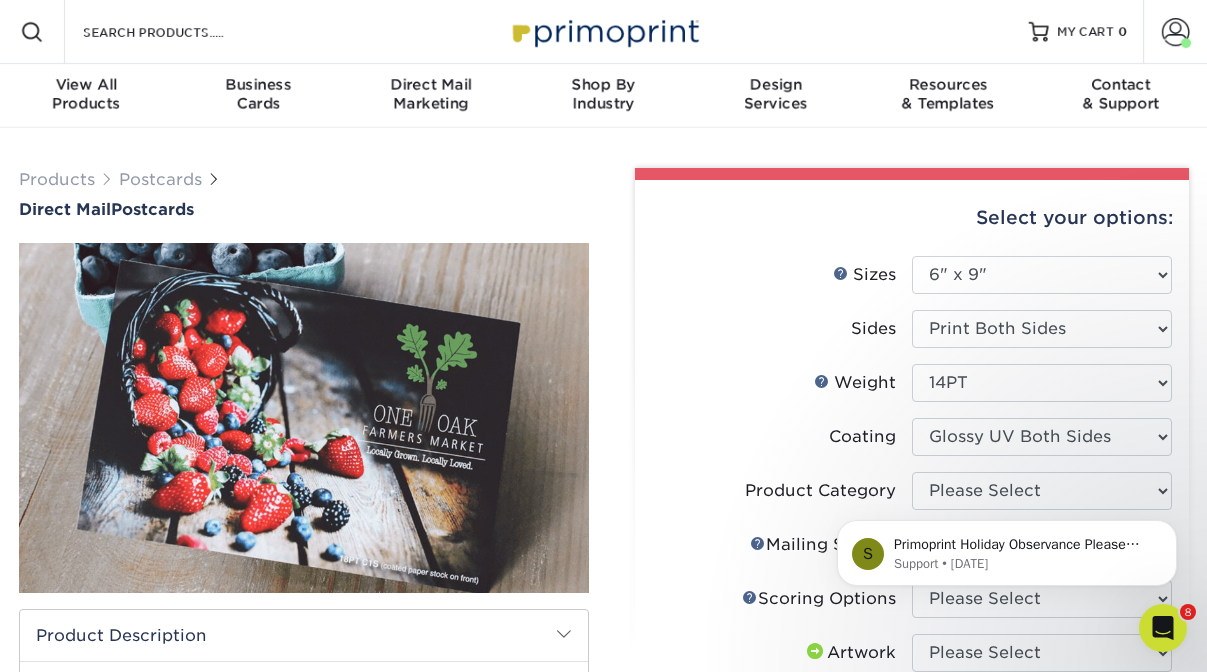click on "S Primoprint Holiday Observance   Please note that our customer service and production departments will be closed Monday, May 26, 2025, in observance of Memorial Day. UPS will not be delivering per their standard delivery schedule.    Should you have any questions regarding your order or products, please utilize our chat feature.    We look forward to serving you!    Customer Service Hours; 9am-5pm EST Support • 9w ago" at bounding box center [1007, 461] 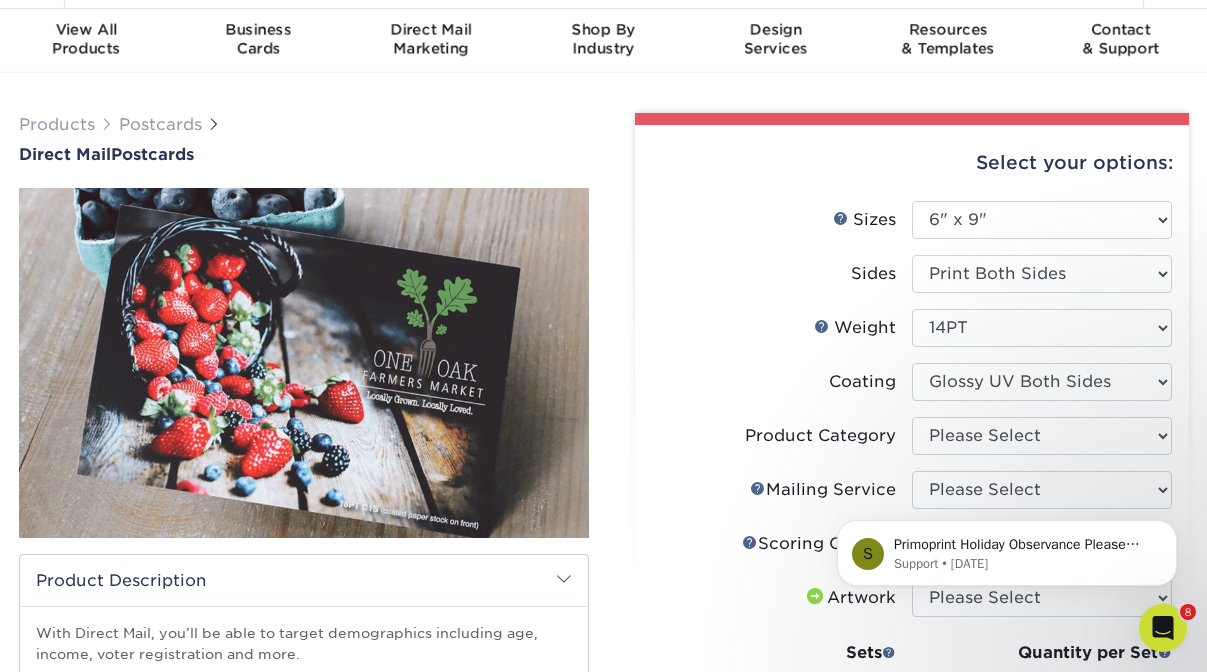 scroll, scrollTop: 70, scrollLeft: 0, axis: vertical 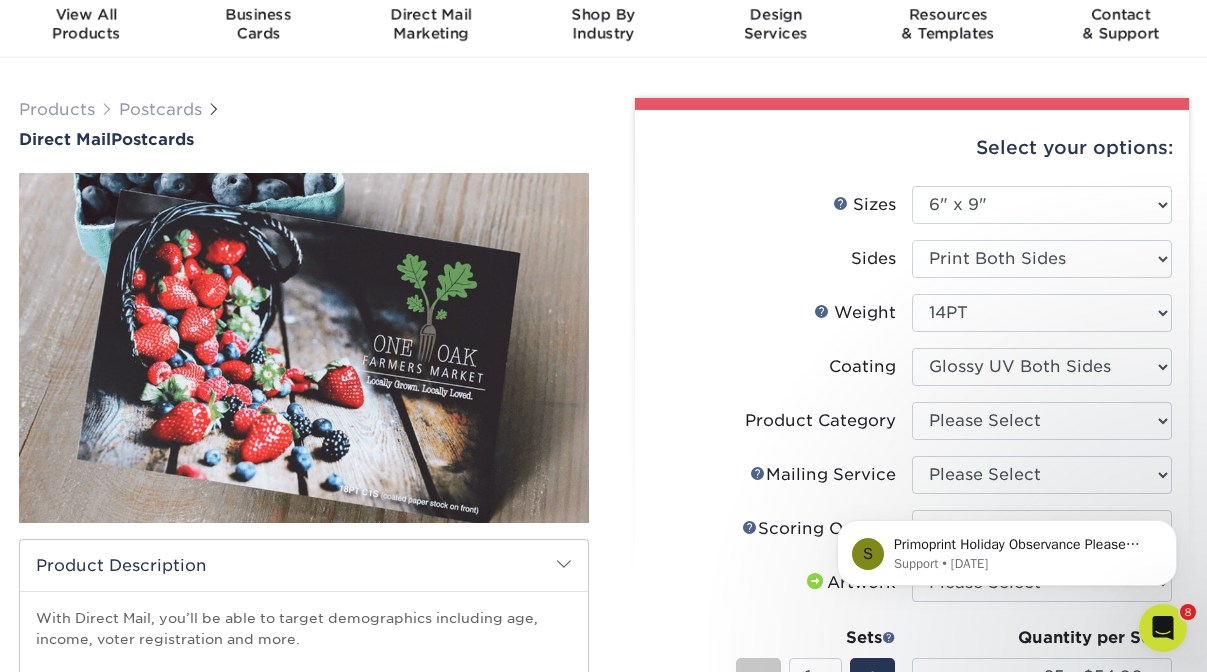 click on "S Primoprint Holiday Observance   Please note that our customer service and production departments will be closed Monday, May 26, 2025, in observance of Memorial Day. UPS will not be delivering per their standard delivery schedule.    Should you have any questions regarding your order or products, please utilize our chat feature.    We look forward to serving you!    Customer Service Hours; 9am-5pm EST Support • 9w ago" at bounding box center (1007, 461) 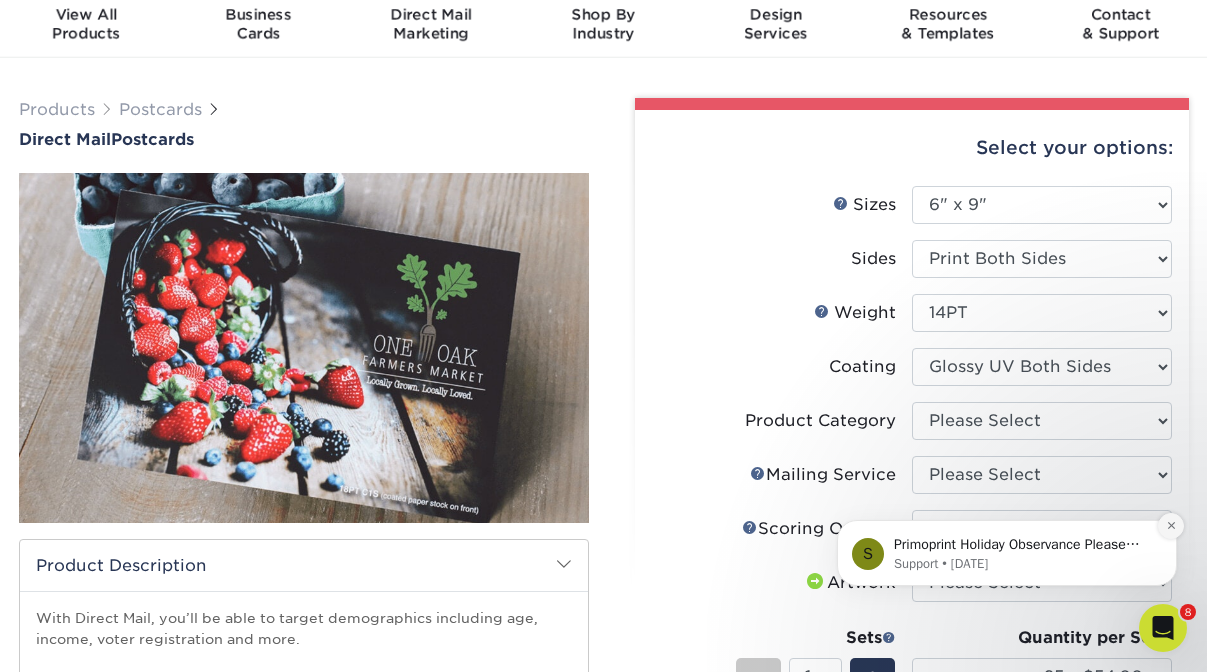 click 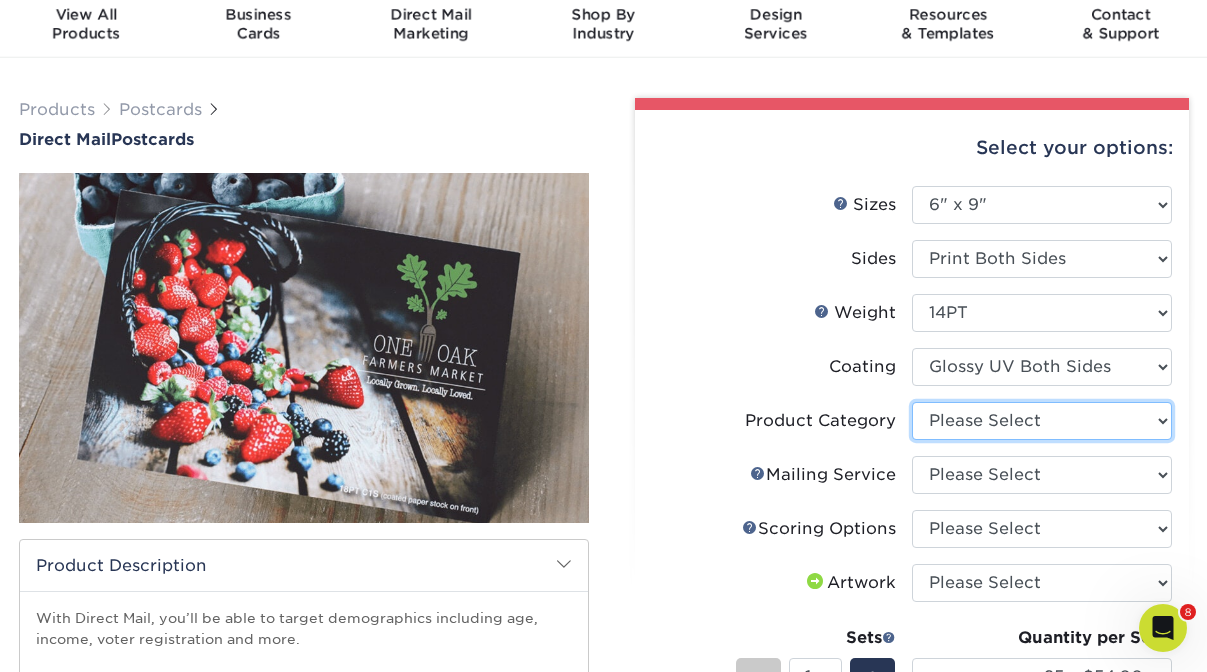 click on "Please Select Postcards" at bounding box center (1042, 421) 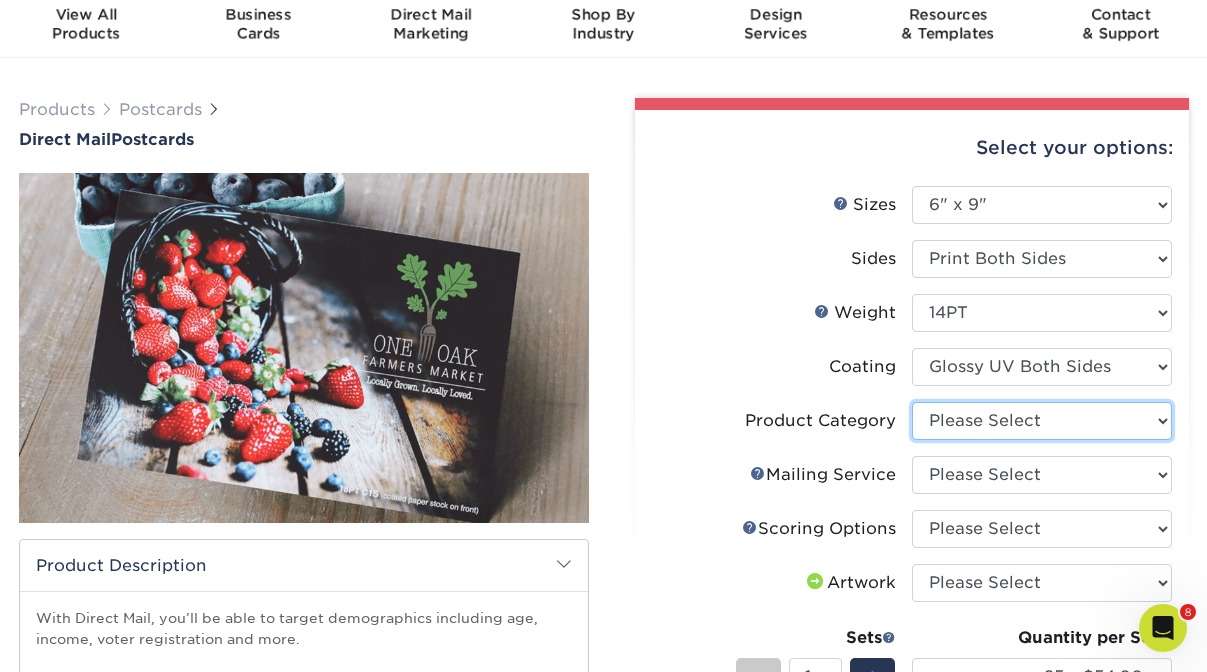 select on "9b7272e0-d6c8-4c3c-8e97-d3a1bcdab858" 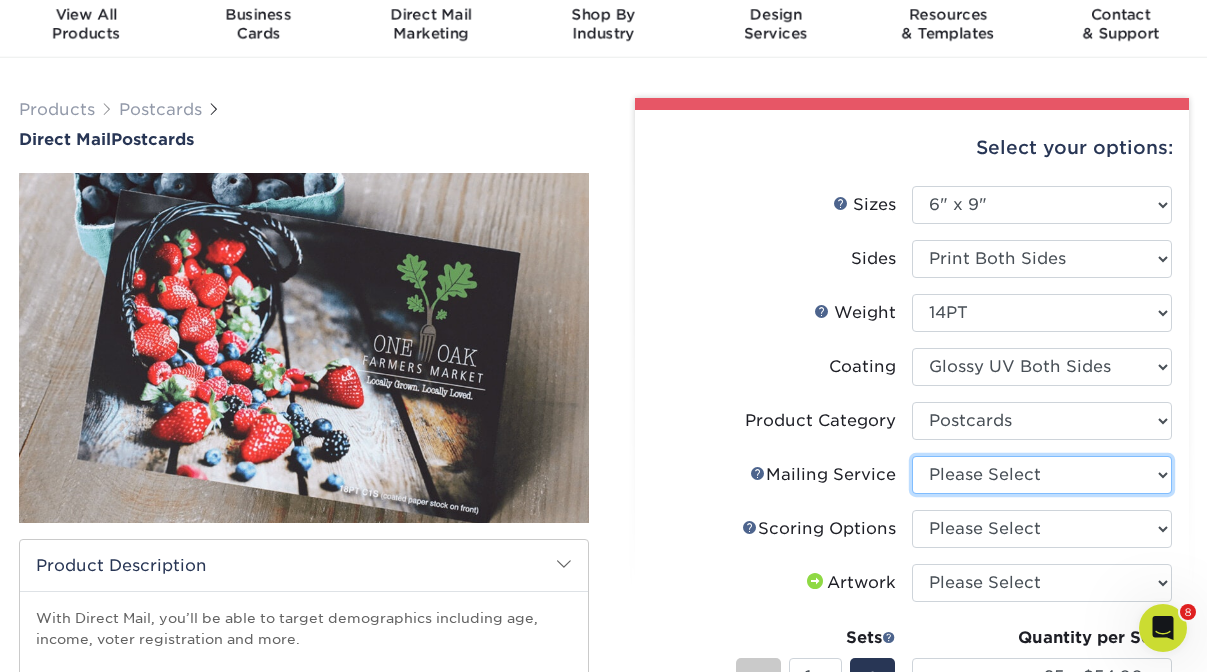 click on "Please Select No Direct Mailing Service No, I will mail/stamp/imprint Direct Mailing from OH Direct Mailing from CA Direct Mailing from NJ" at bounding box center [1042, 475] 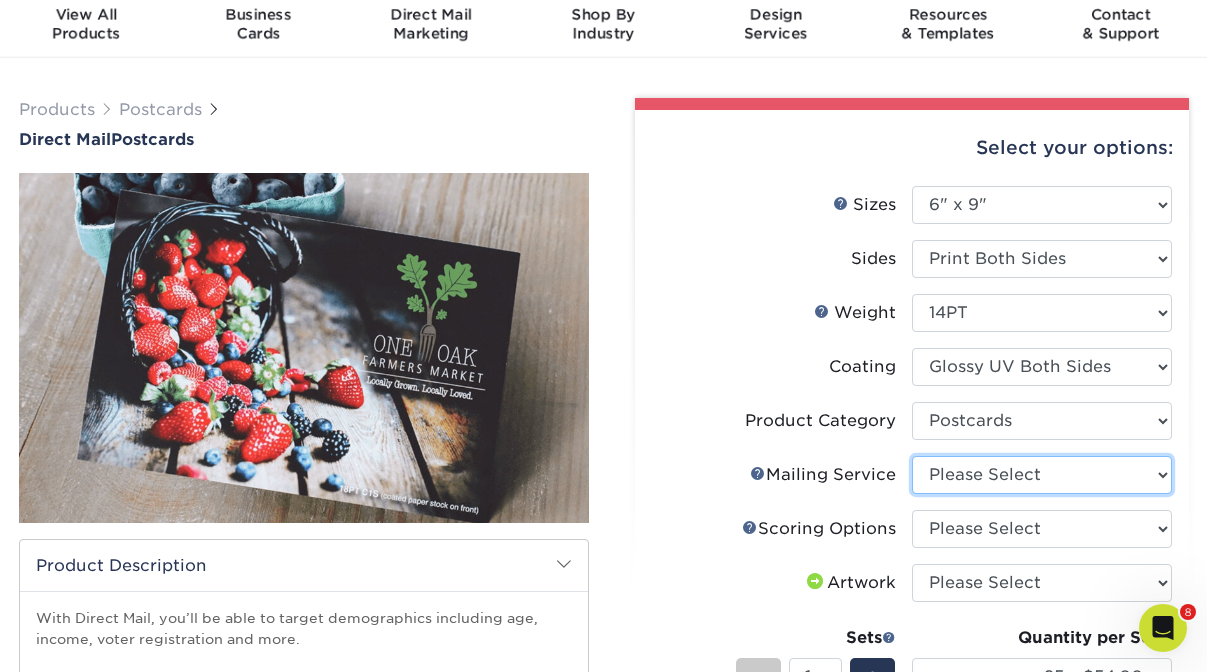 select on "20512e95-39a0-42be-a1d1-c0e1c309f4c2" 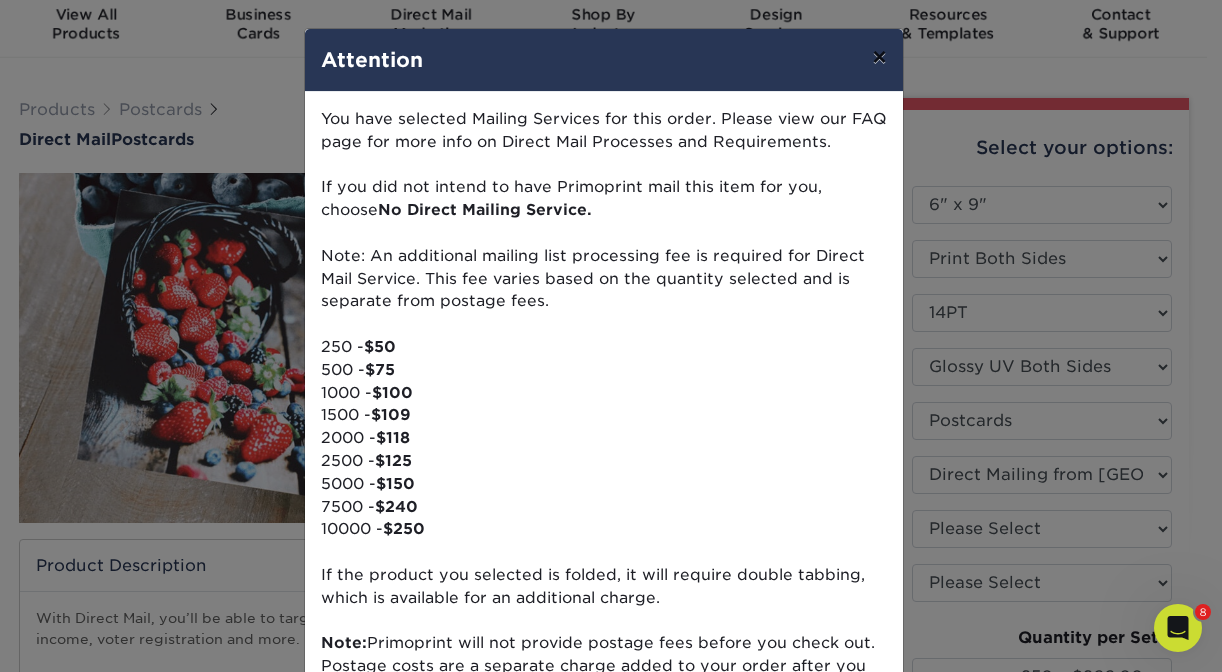 click on "×" at bounding box center (879, 57) 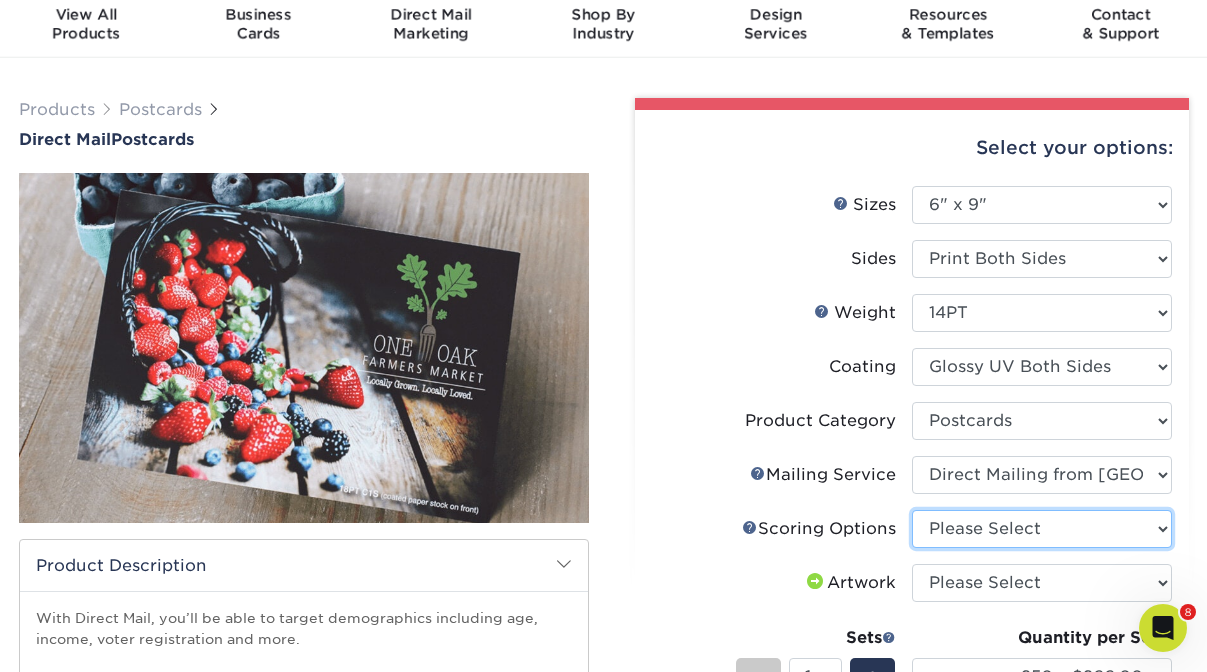 click on "Please Select No Scoring One Score Two Scores" at bounding box center (1042, 529) 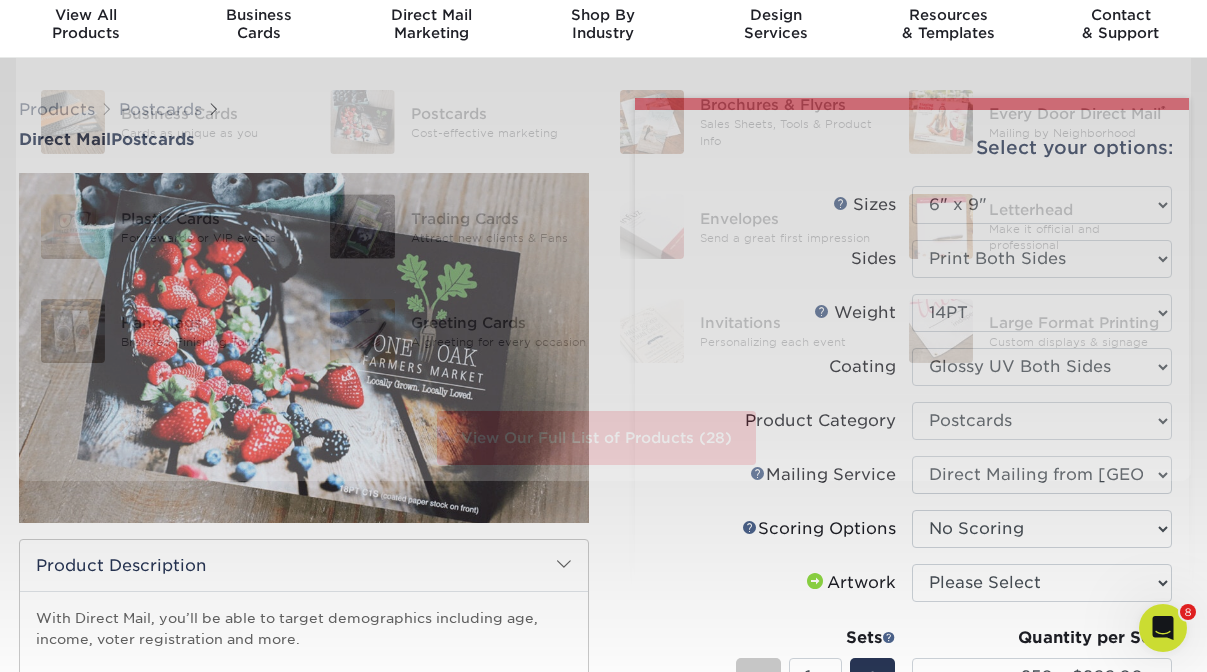 click on "Artwork" at bounding box center [782, 583] 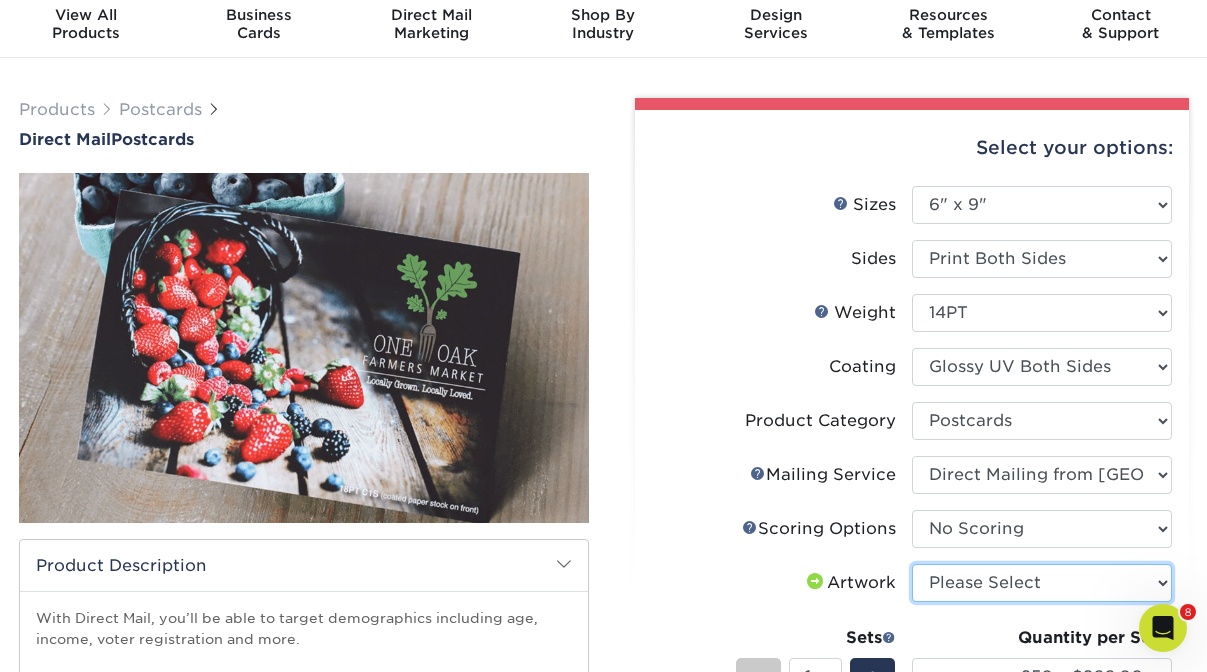 click on "Please Select I will upload files I need a design - $150" at bounding box center (1042, 583) 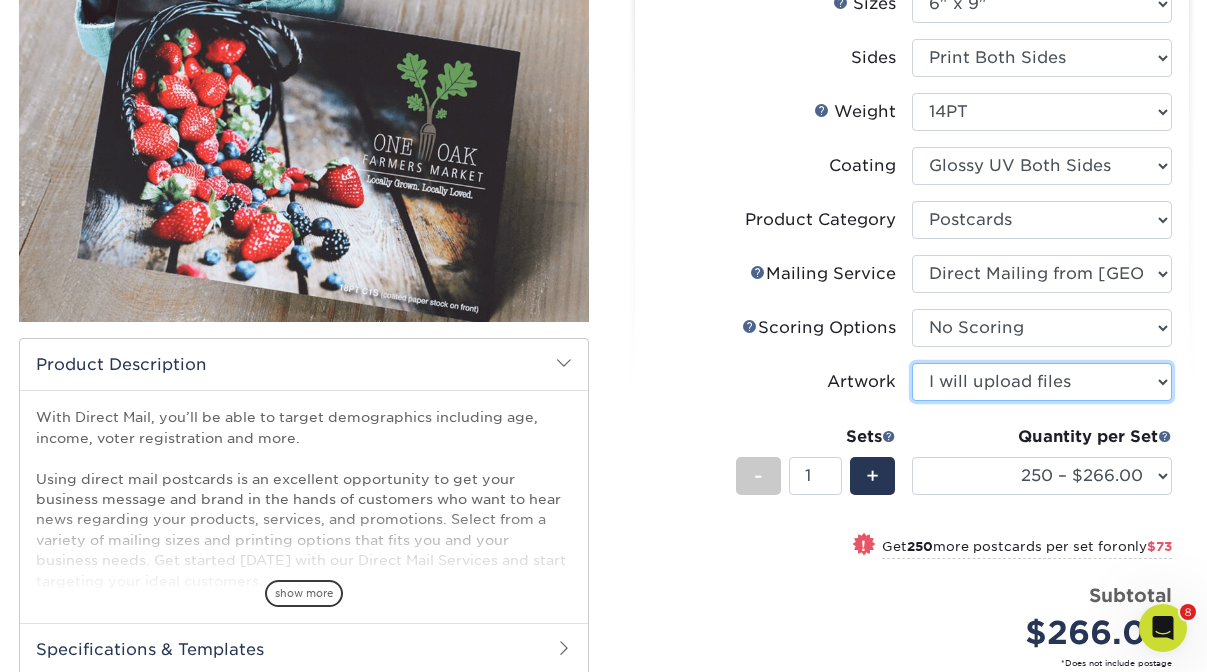 scroll, scrollTop: 290, scrollLeft: 0, axis: vertical 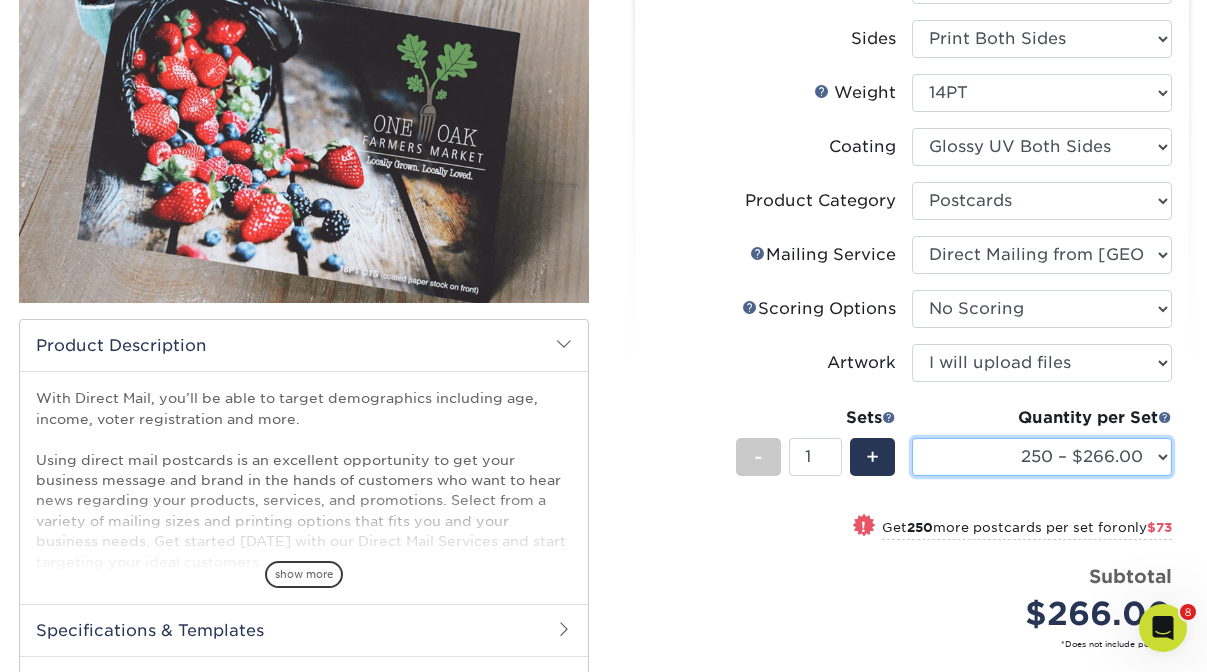 click on "250 – $266.00 500 – $339.00 1000 – $450.00 2500 – $662.00 5000 – $990.00 7500 – $1510.00 10000 – $1886.00 15000 – $2768.00 20000 – $3639.00 25000 – $4457.00 30000 – $5316.00 35000 – $6116.00 40000 – $6952.00 45000 – $7741.00 50000 – $8505.00 55000 – $9276.00 60000 – $10035.00 65000 – $10792.00 70000 – $11547.00 75000 – $12290.00 80000 – $13026.00 85000 – $13755.00 90000 – $14477.00 95000 – $15192.00 100000 – $15900.00" at bounding box center [1042, 457] 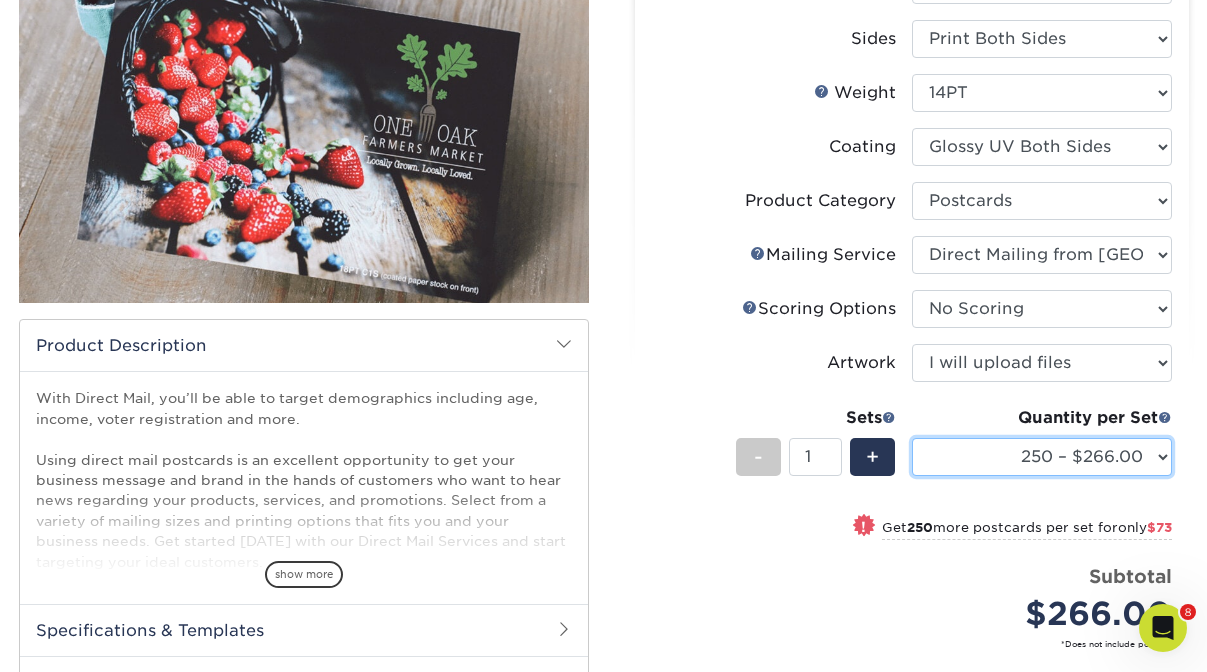 select on "7500 – $1510.00" 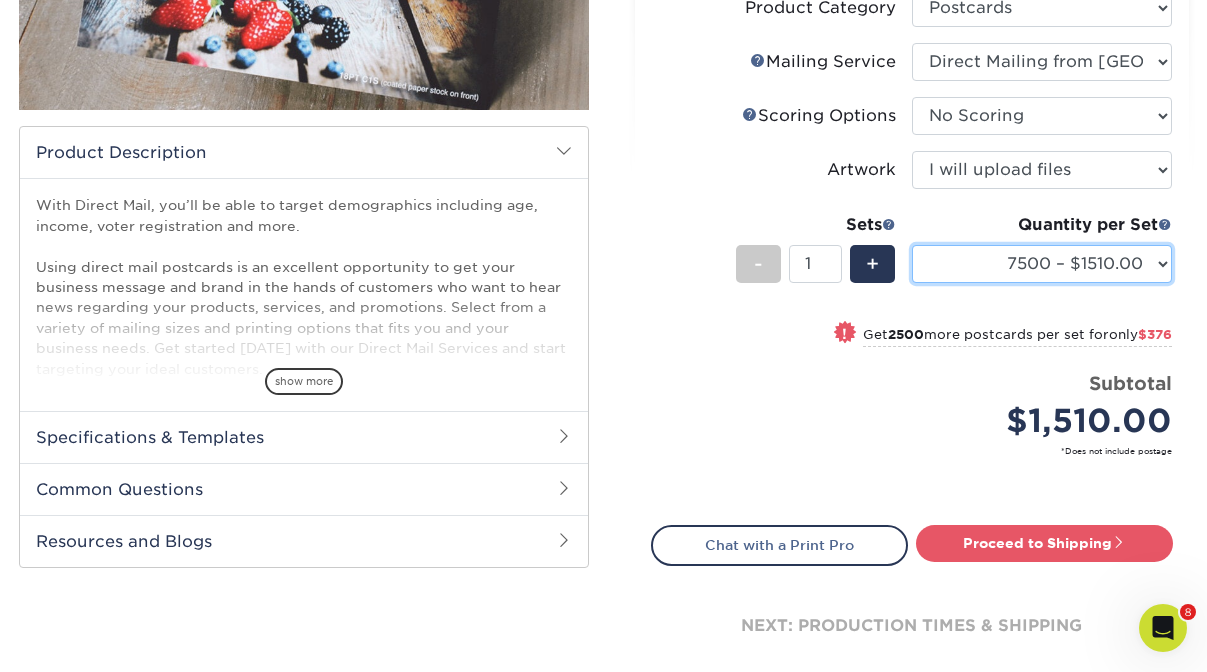 scroll, scrollTop: 543, scrollLeft: 0, axis: vertical 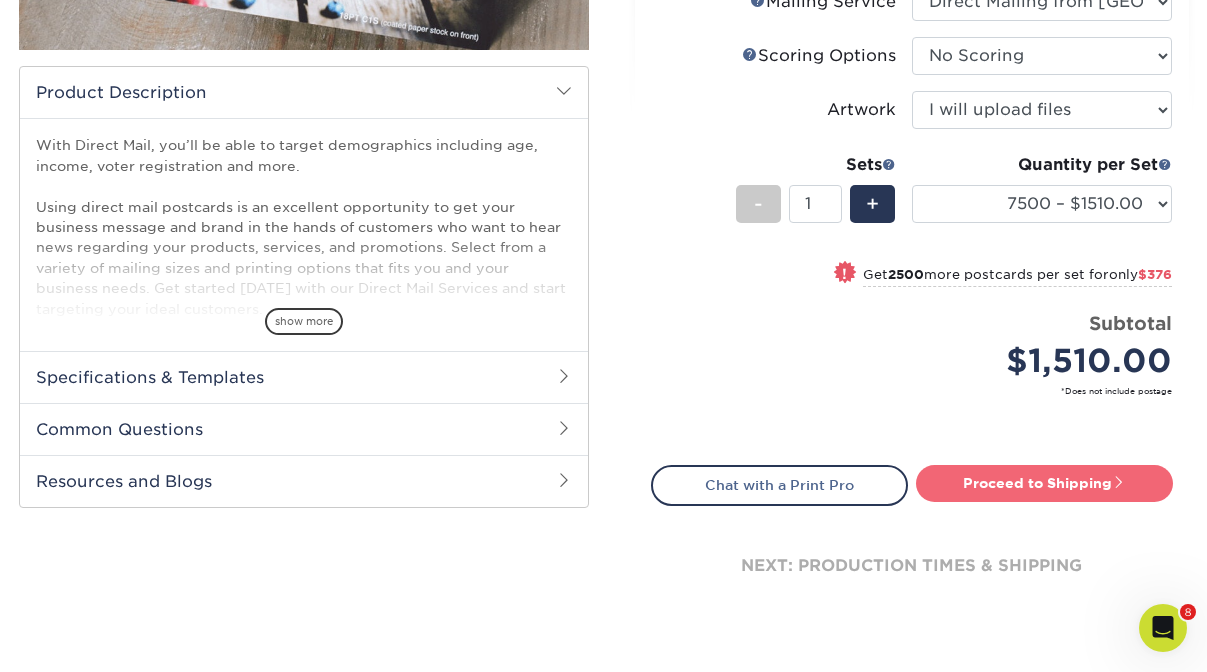 click on "Proceed to Shipping" at bounding box center [1044, 483] 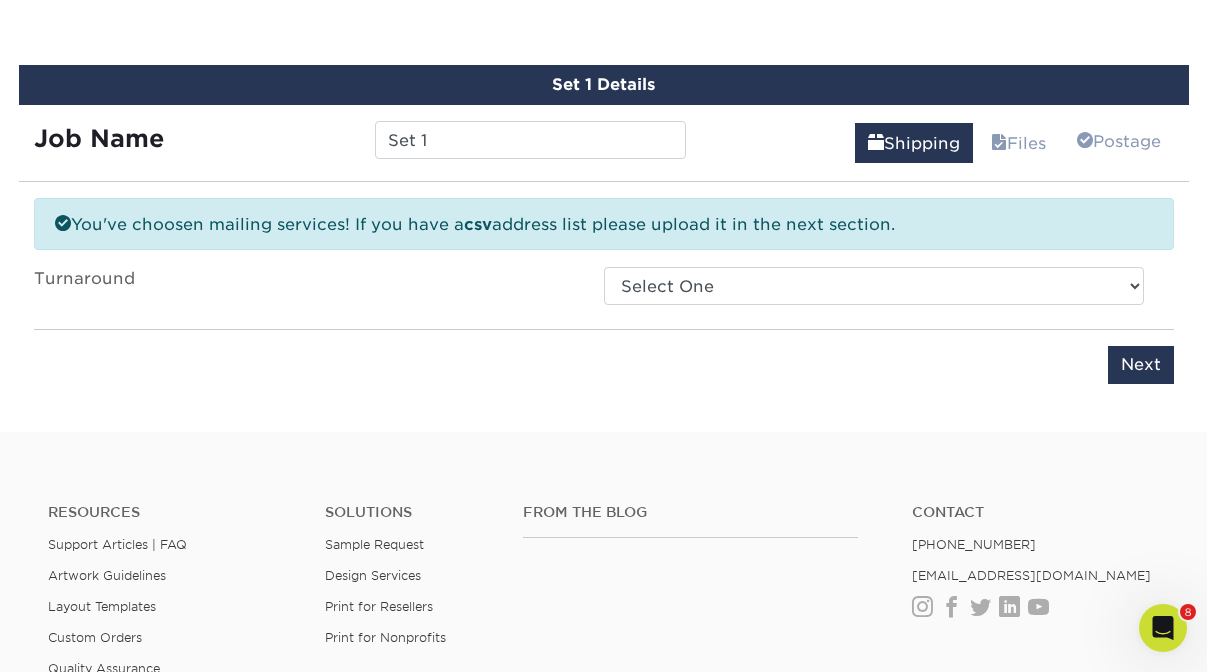 scroll, scrollTop: 1063, scrollLeft: 0, axis: vertical 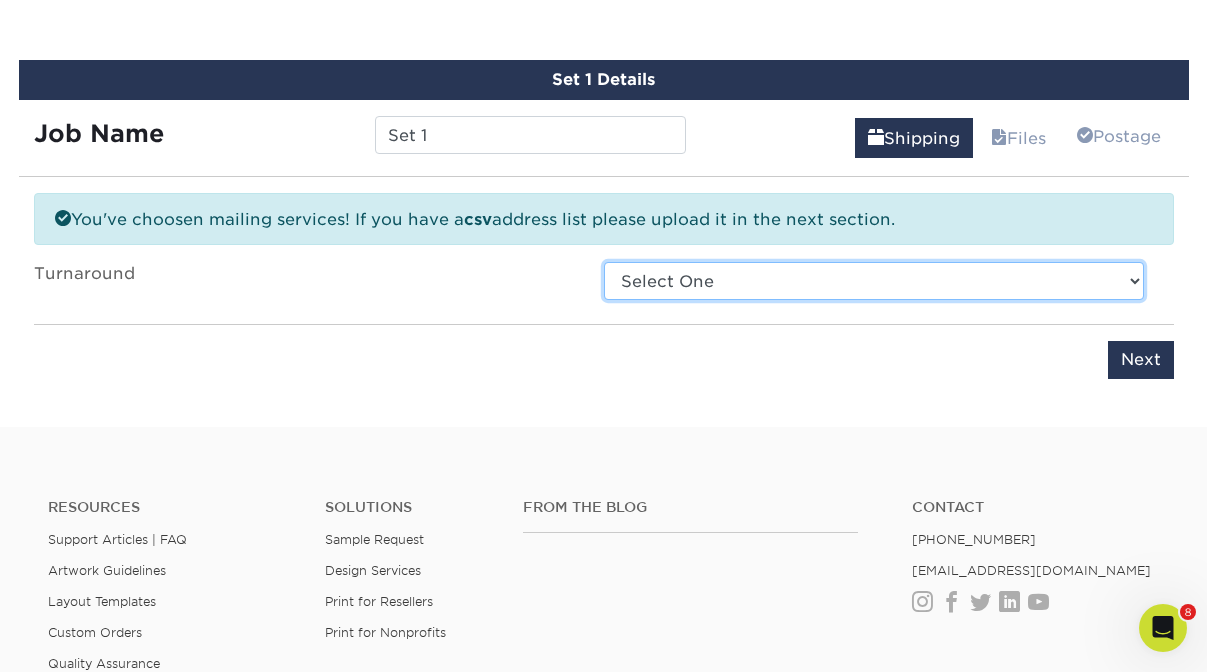 click on "Select One 2-4 Business Days 2 Day Next Business Day" at bounding box center [874, 281] 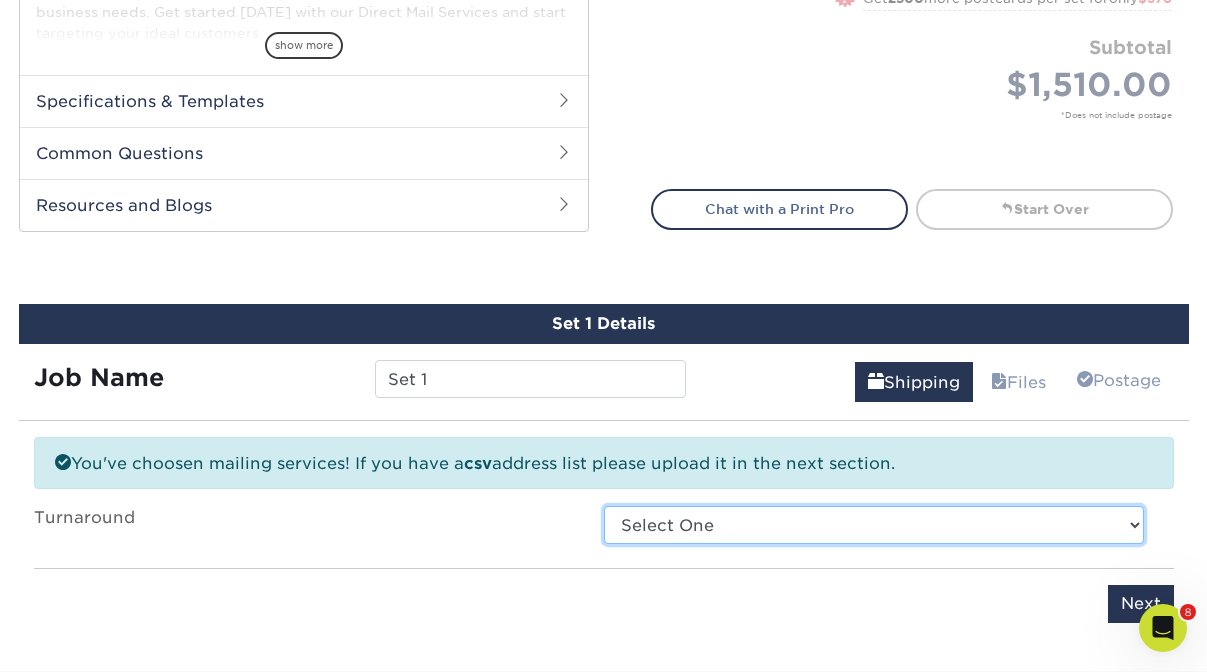 scroll, scrollTop: 920, scrollLeft: 0, axis: vertical 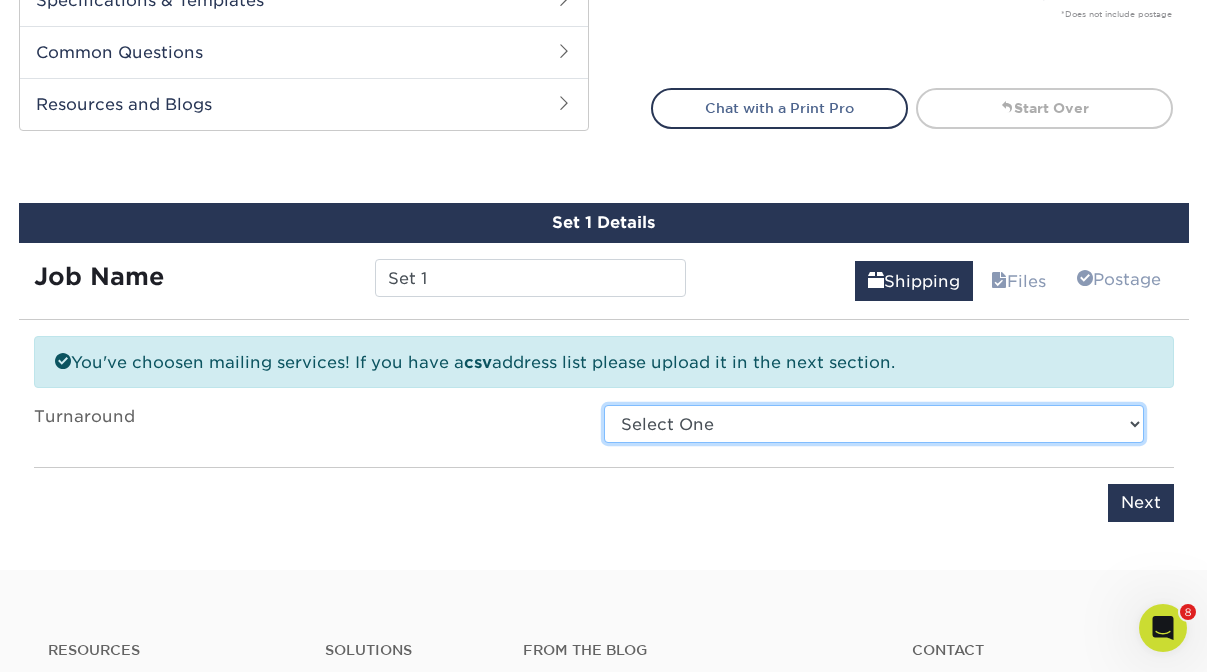 click on "Select One 2-4 Business Days 2 Day Next Business Day" at bounding box center [874, 424] 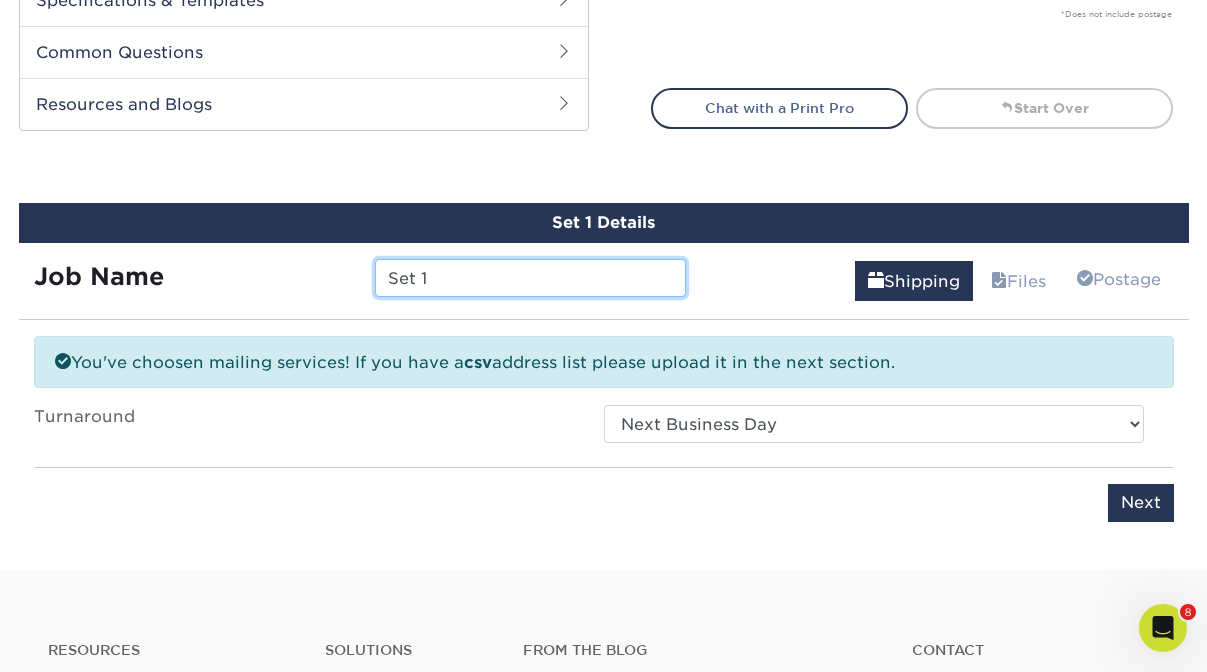 drag, startPoint x: 552, startPoint y: 278, endPoint x: 340, endPoint y: 265, distance: 212.39821 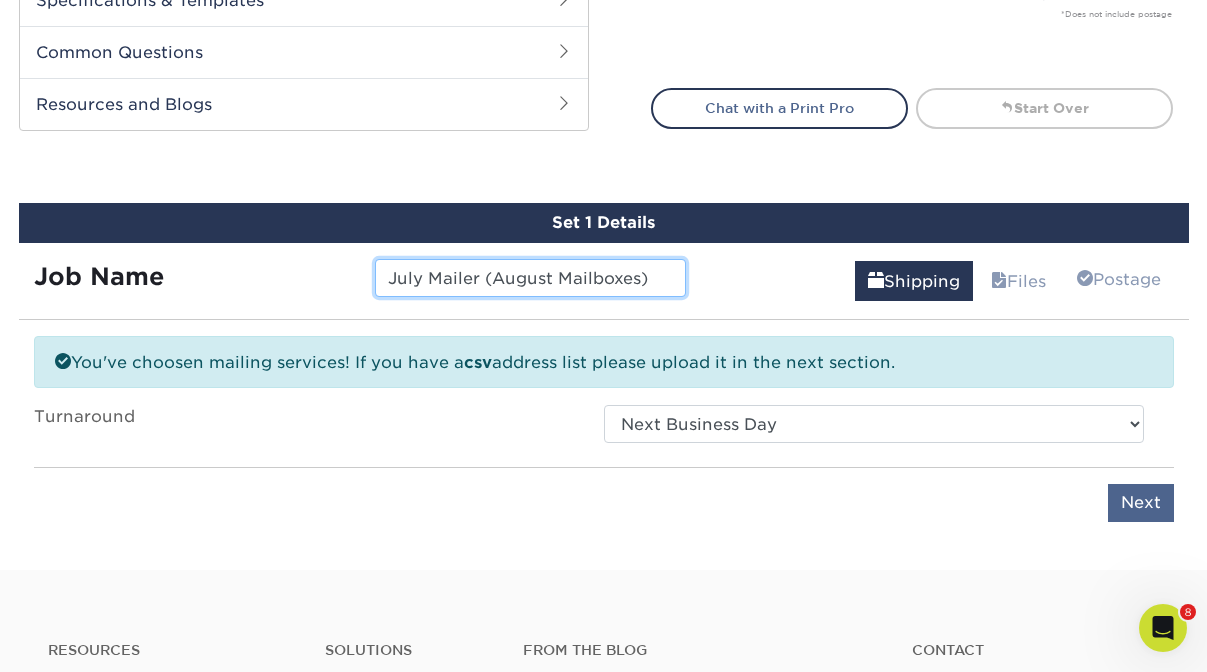 type on "July Mailer (August Mailboxes)" 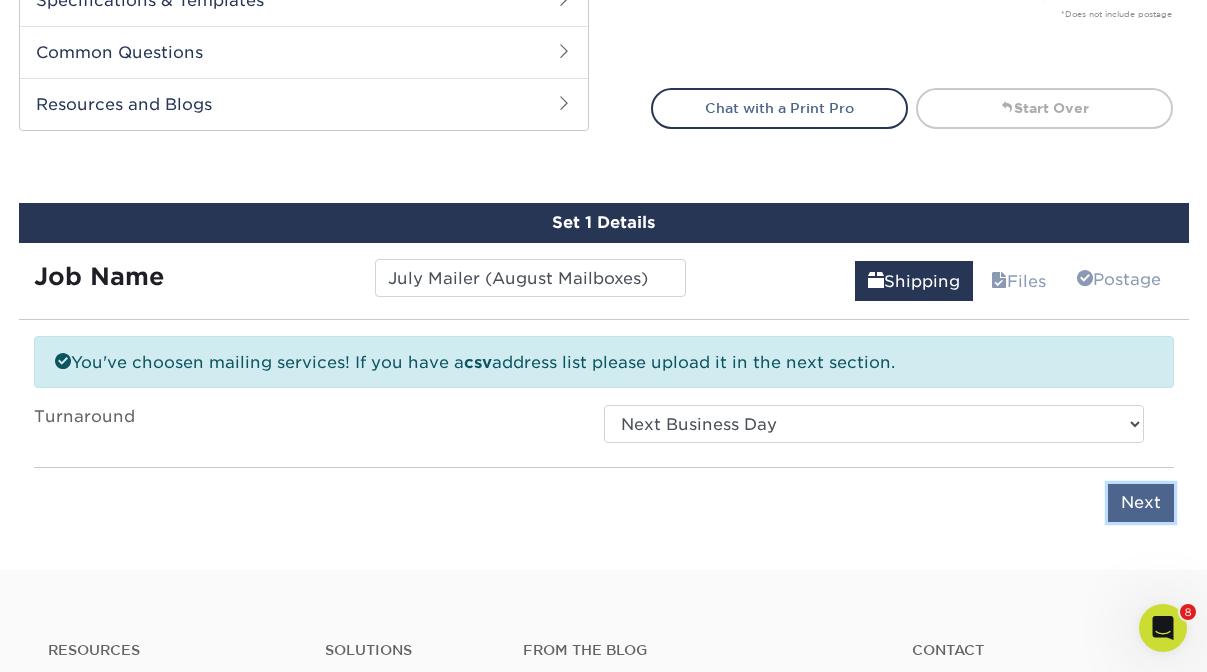 click on "Next" at bounding box center [1141, 503] 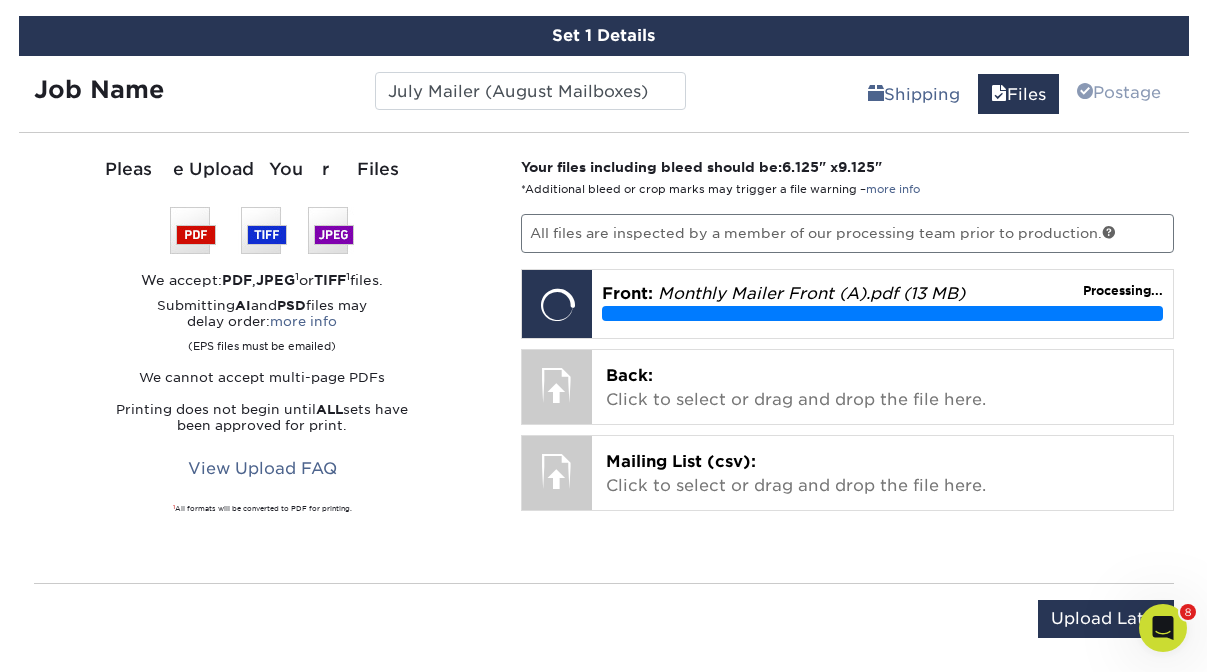 scroll, scrollTop: 1116, scrollLeft: 0, axis: vertical 